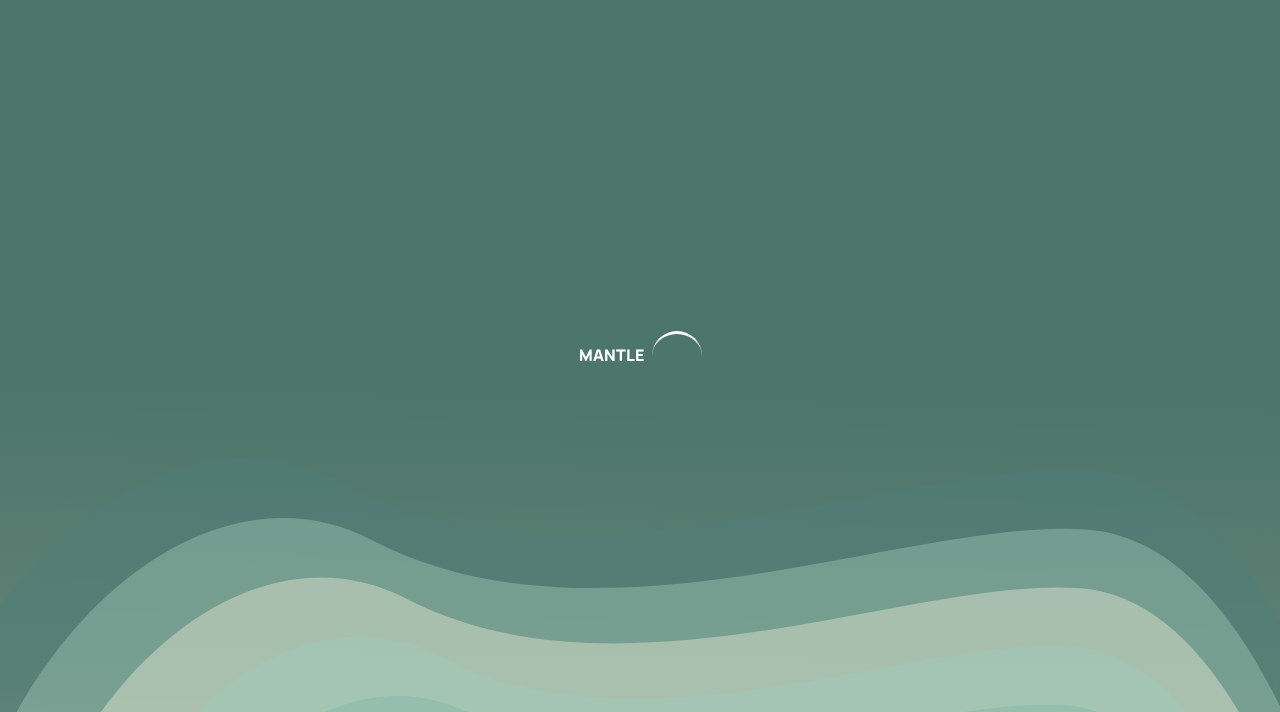 scroll, scrollTop: 0, scrollLeft: 0, axis: both 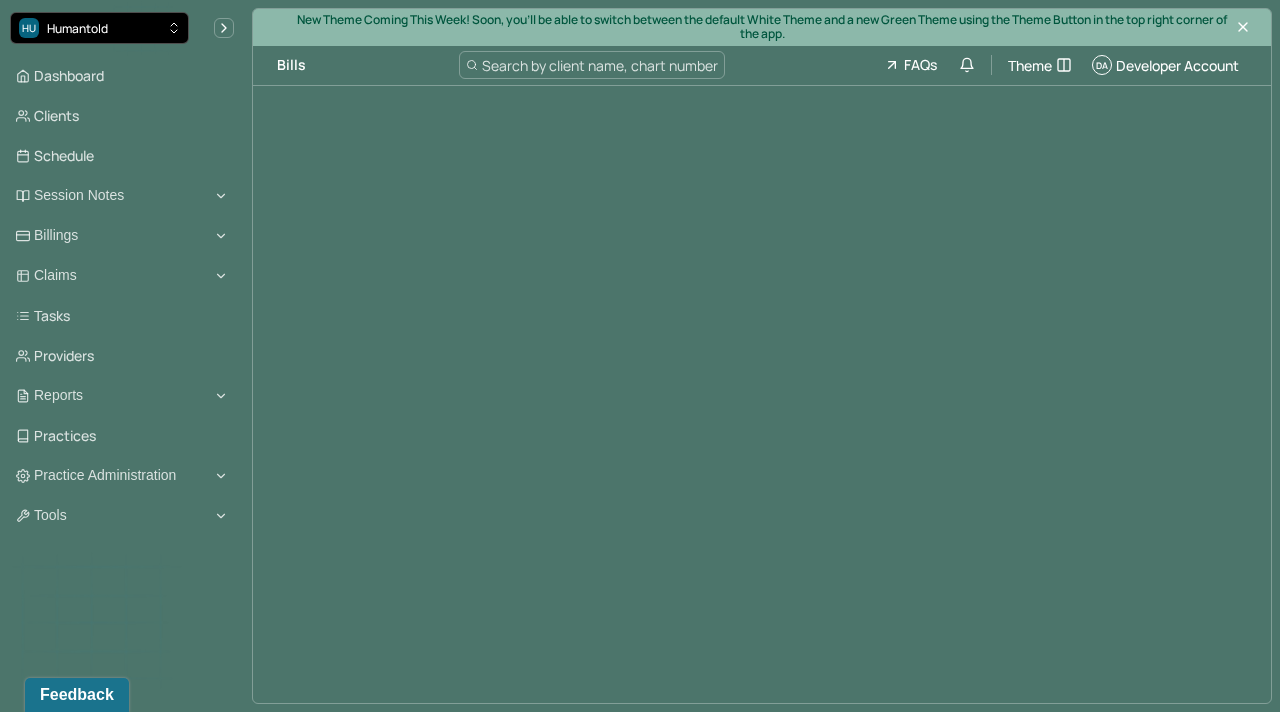click on "HU Humantold" at bounding box center [99, 28] 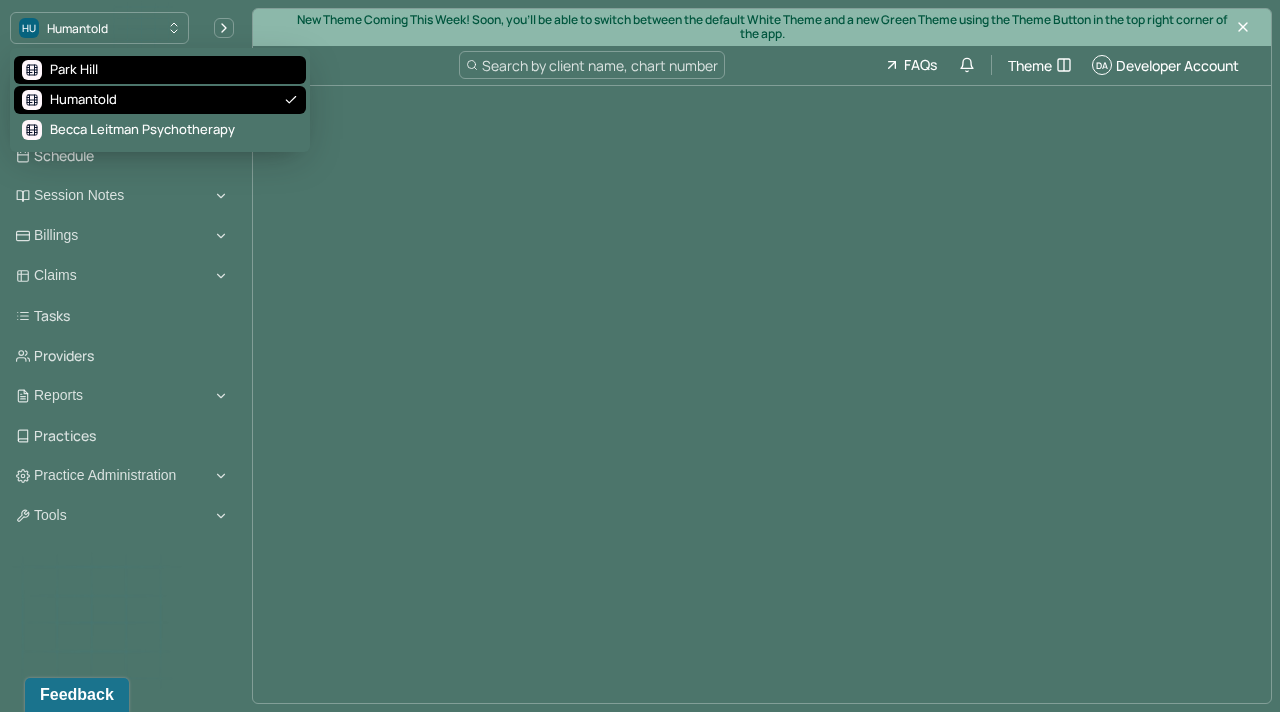 click on "Park Hill" at bounding box center (160, 70) 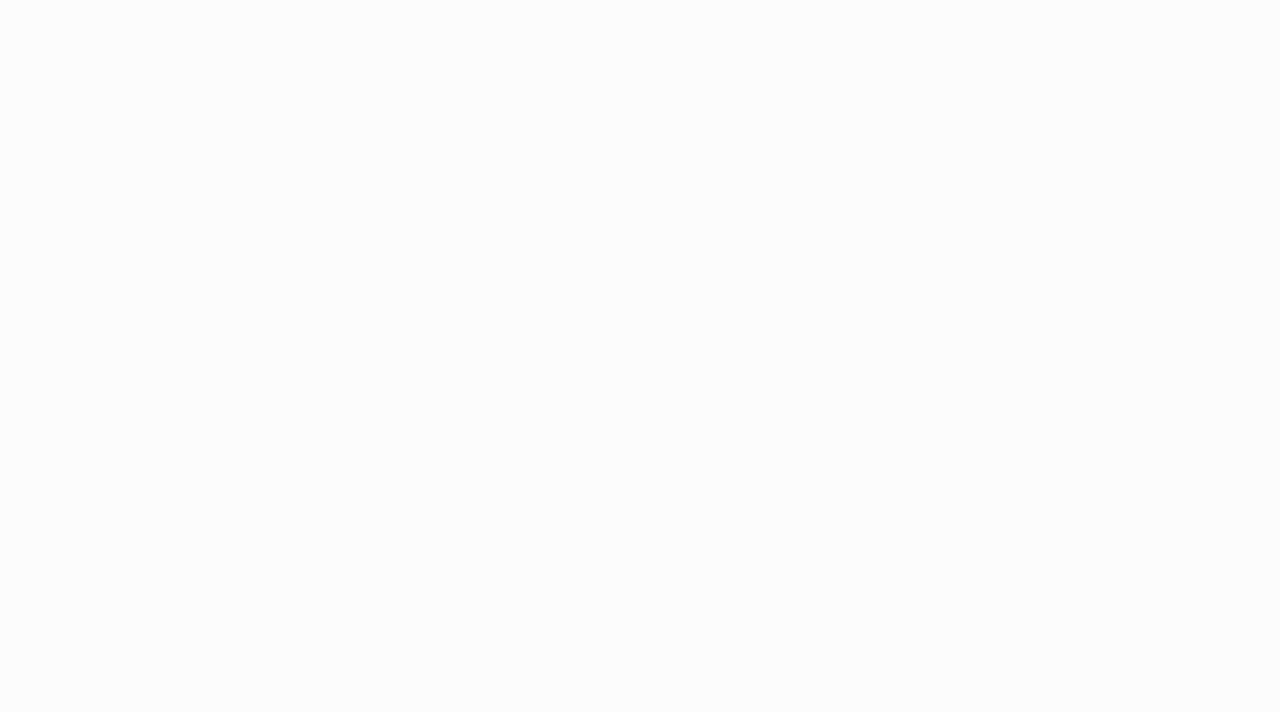 scroll, scrollTop: 0, scrollLeft: 0, axis: both 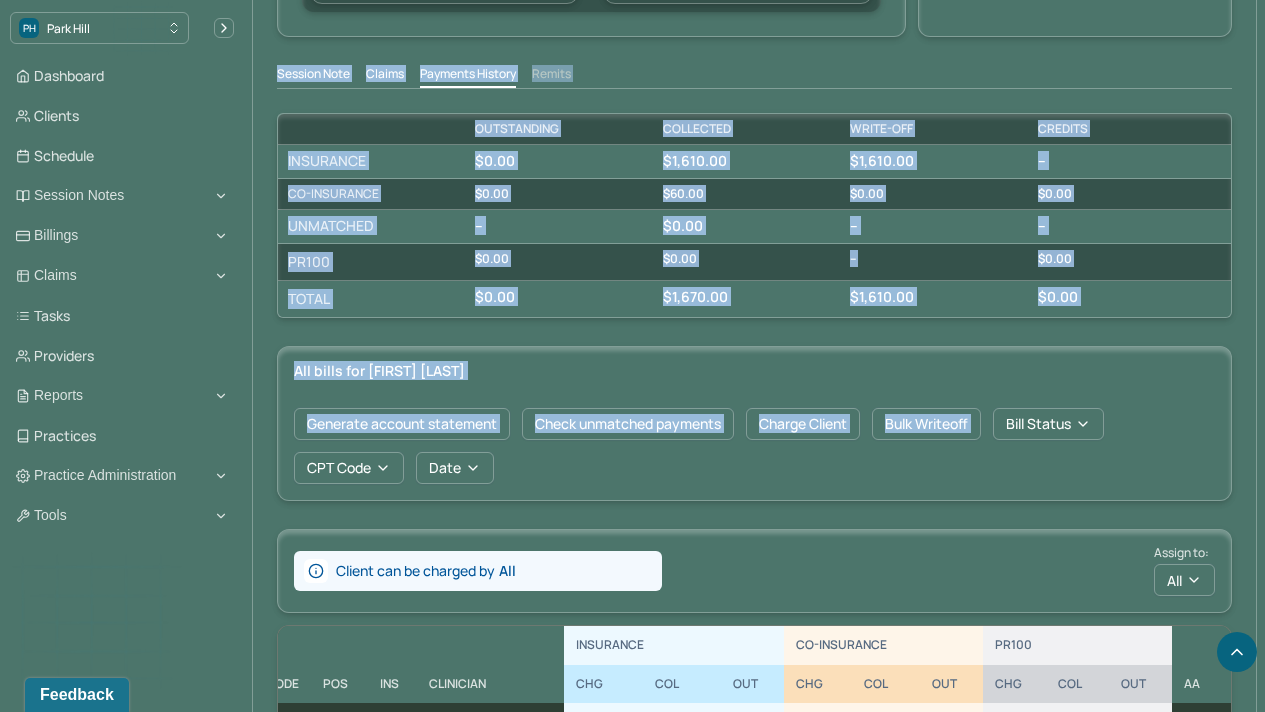 drag, startPoint x: 1279, startPoint y: 245, endPoint x: 1268, endPoint y: 423, distance: 178.33957 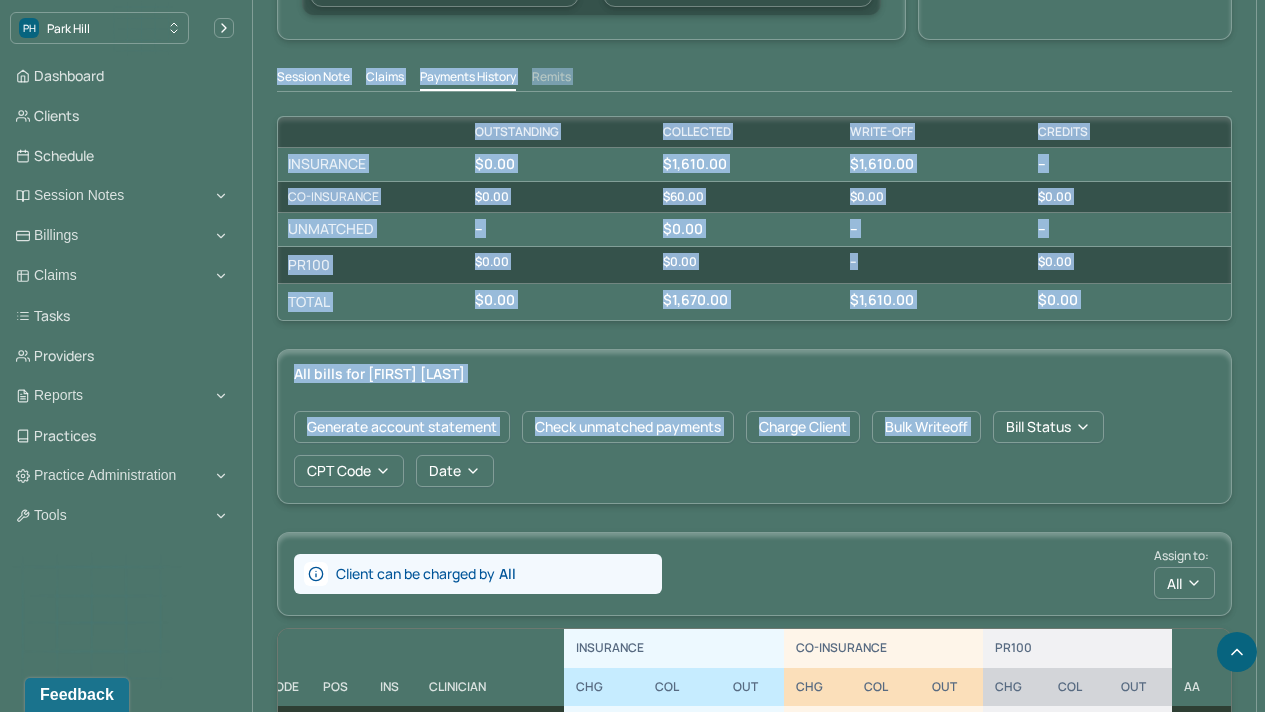 click on "All bills for [LAST] [FIRST] Generate account statement Check unmatched payments Charge Client Bulk Writeoff Bill Status CPT Code Date Client can be charged by All Assign to: All INSURANCE CO-INSURANCE PR100 DATE OF SERVICE CPT CODE pos Ins CLINICIAN CHG COL OUT CHG COL OUT CHG COL OUT AA 07/14/2025 Closed 90791 10 AET [NAME] $450.00 $435.00 $0.00 $15.00 $15.00 $0.00 $0.00 $0.00 $0.00 Yes 07/28/2025 Closed 90847 10 AET [NAME] $385.00 $370.00 $0.00 $15.00 $15.00 $0.00 $0.00 $0.00 $0.00 Yes 07/21/2025 Closed 90847 10 AET [NAME] $385.00 $370.00 $0.00 $15.00 $15.00 $0.00 $0.00 $0.00 $0.00 Yes 07/17/2025 Closed 90791 10 AET [NAME] $450.00 $435.00 $0.00 $15.00 $15.00 $0.00 $0.00 $0.00 $0.00 Yes Rows per page : 100 Previous Next" at bounding box center [754, 576] 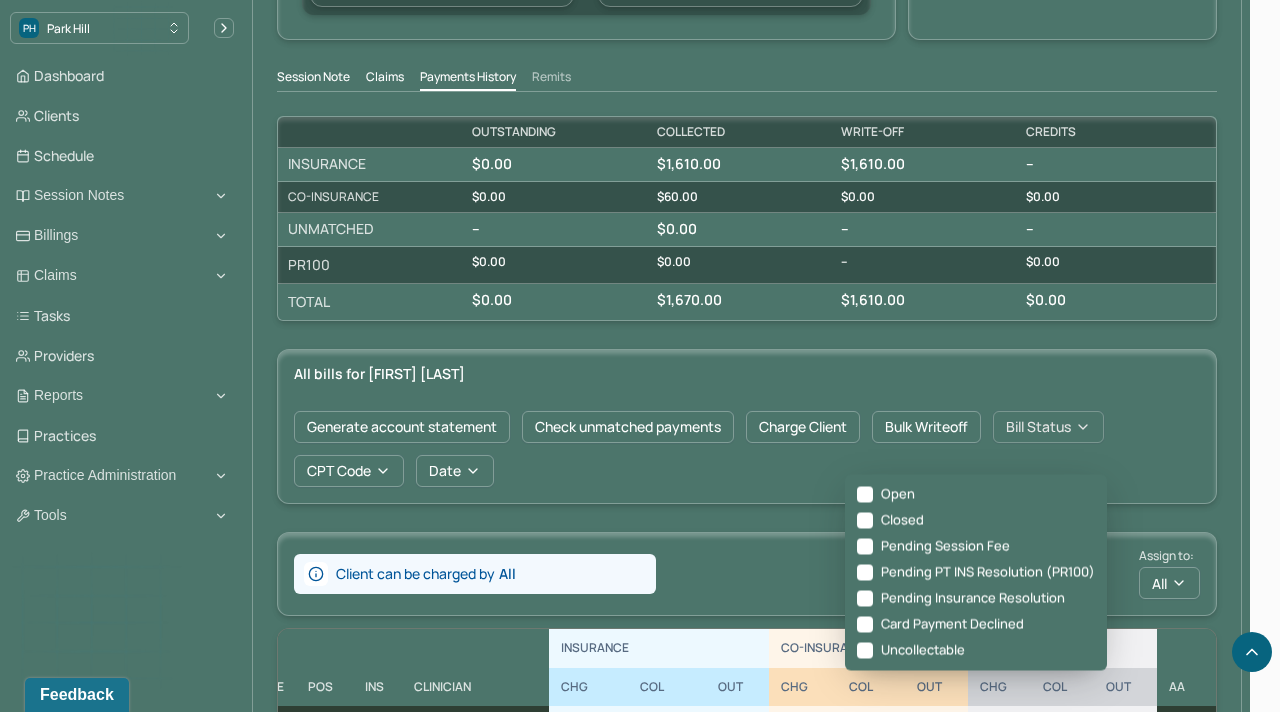 click on "Bill Status" at bounding box center [1048, 427] 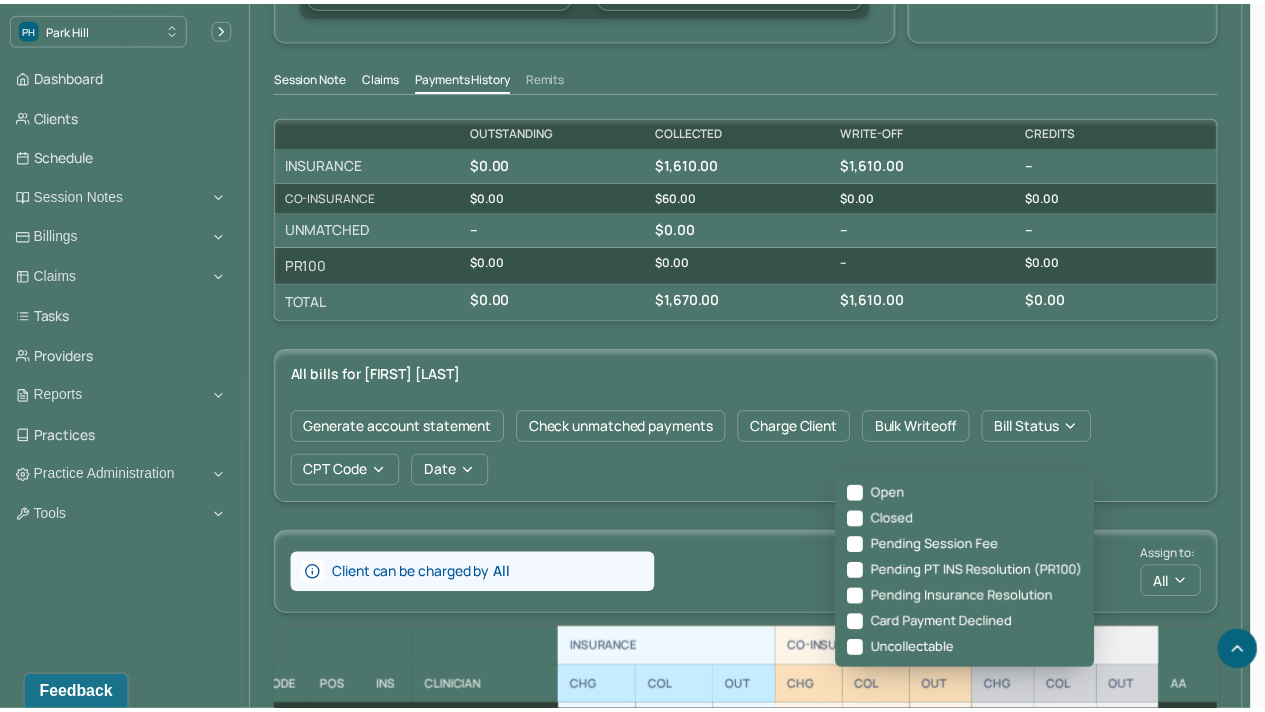 scroll, scrollTop: 0, scrollLeft: 66, axis: horizontal 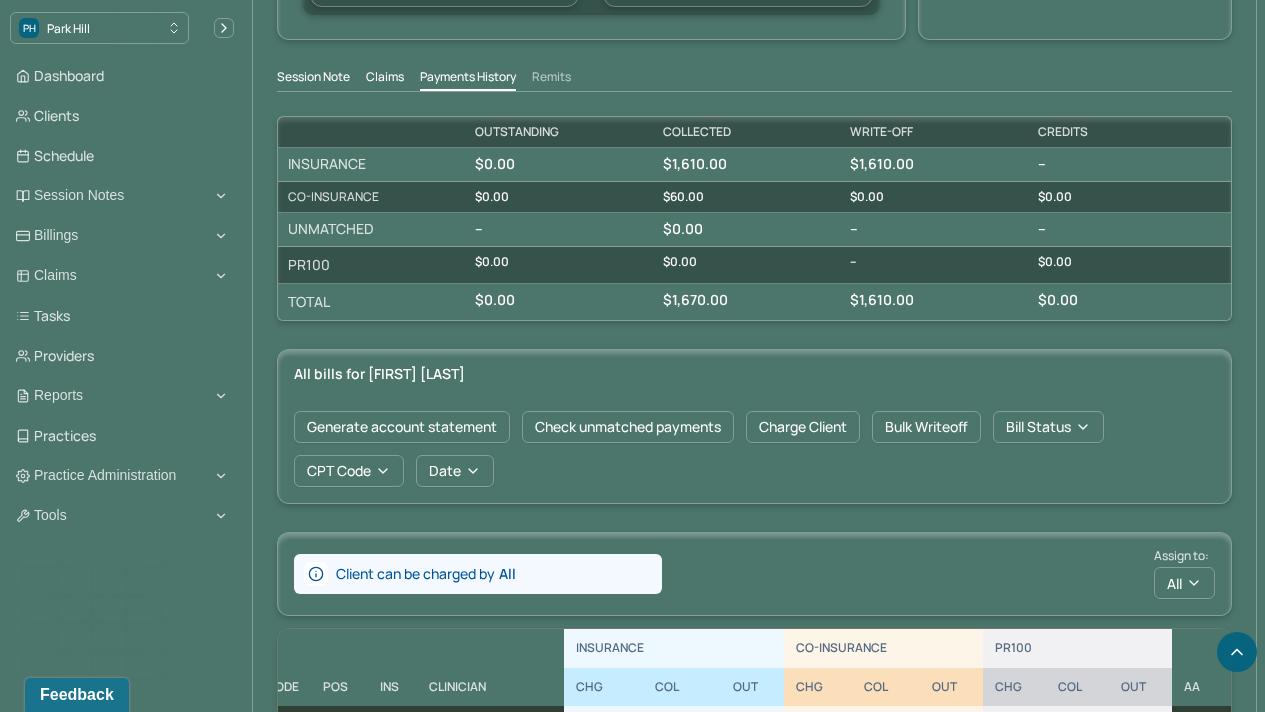 click on "All bills for [LAST] [FIRST]" at bounding box center [754, 374] 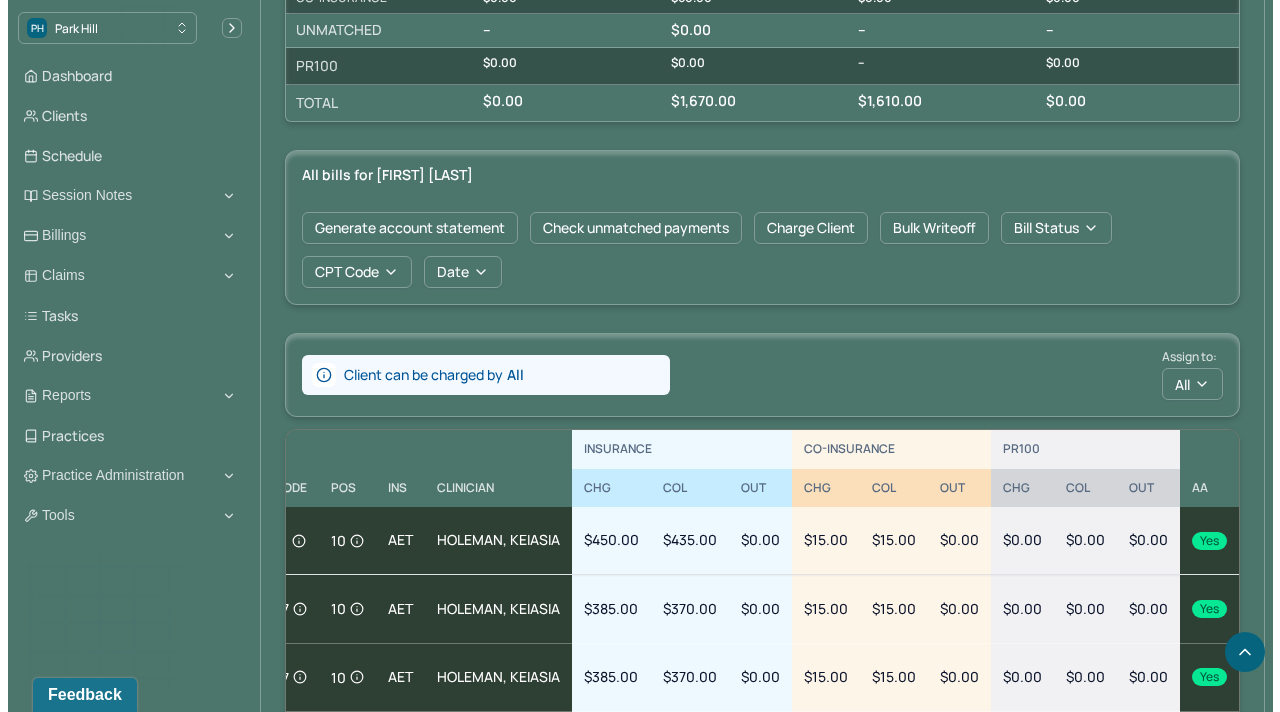 scroll, scrollTop: 976, scrollLeft: 0, axis: vertical 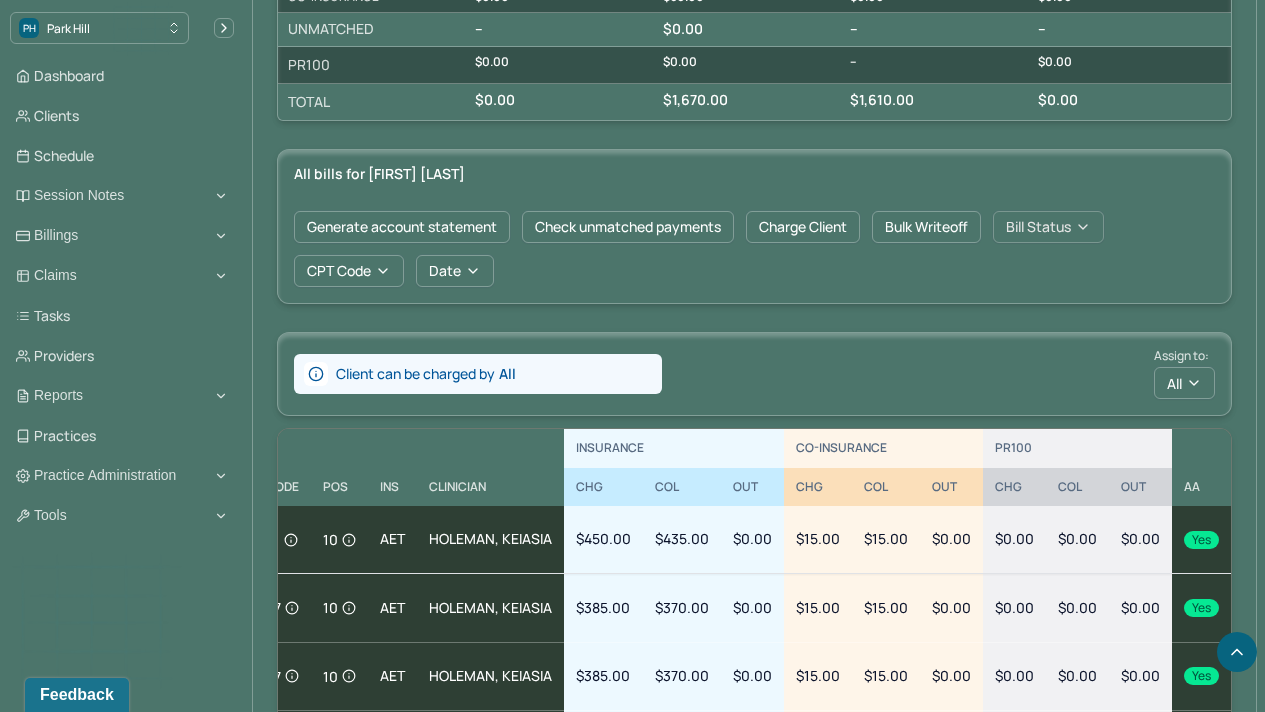 click on "Bill Status" at bounding box center [1048, 227] 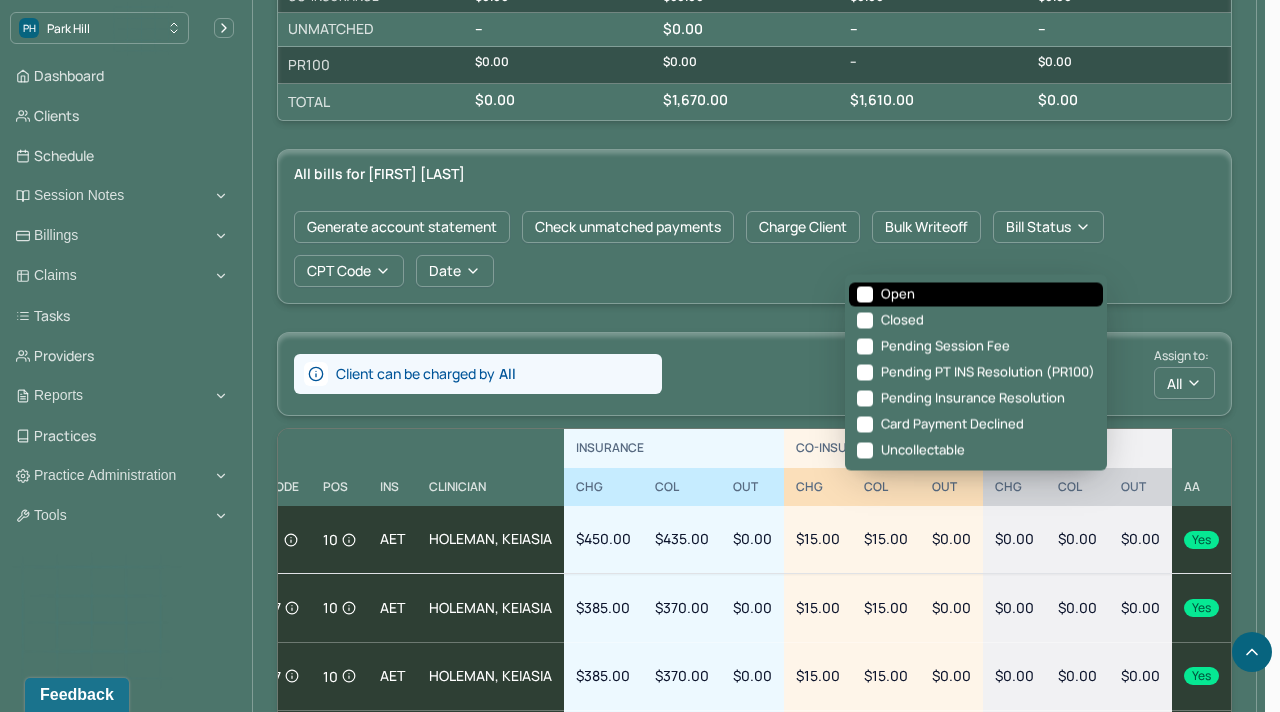 click 